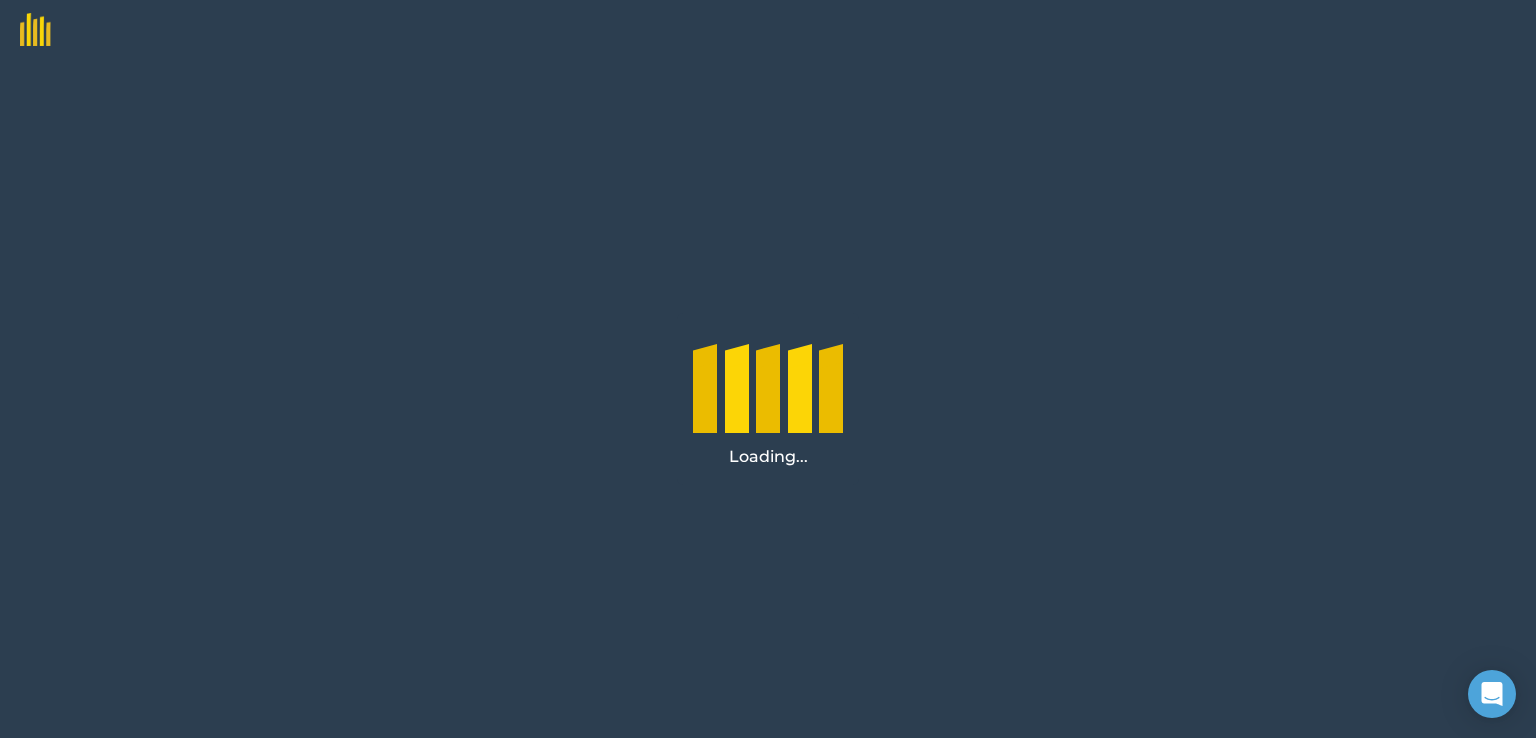 scroll, scrollTop: 0, scrollLeft: 0, axis: both 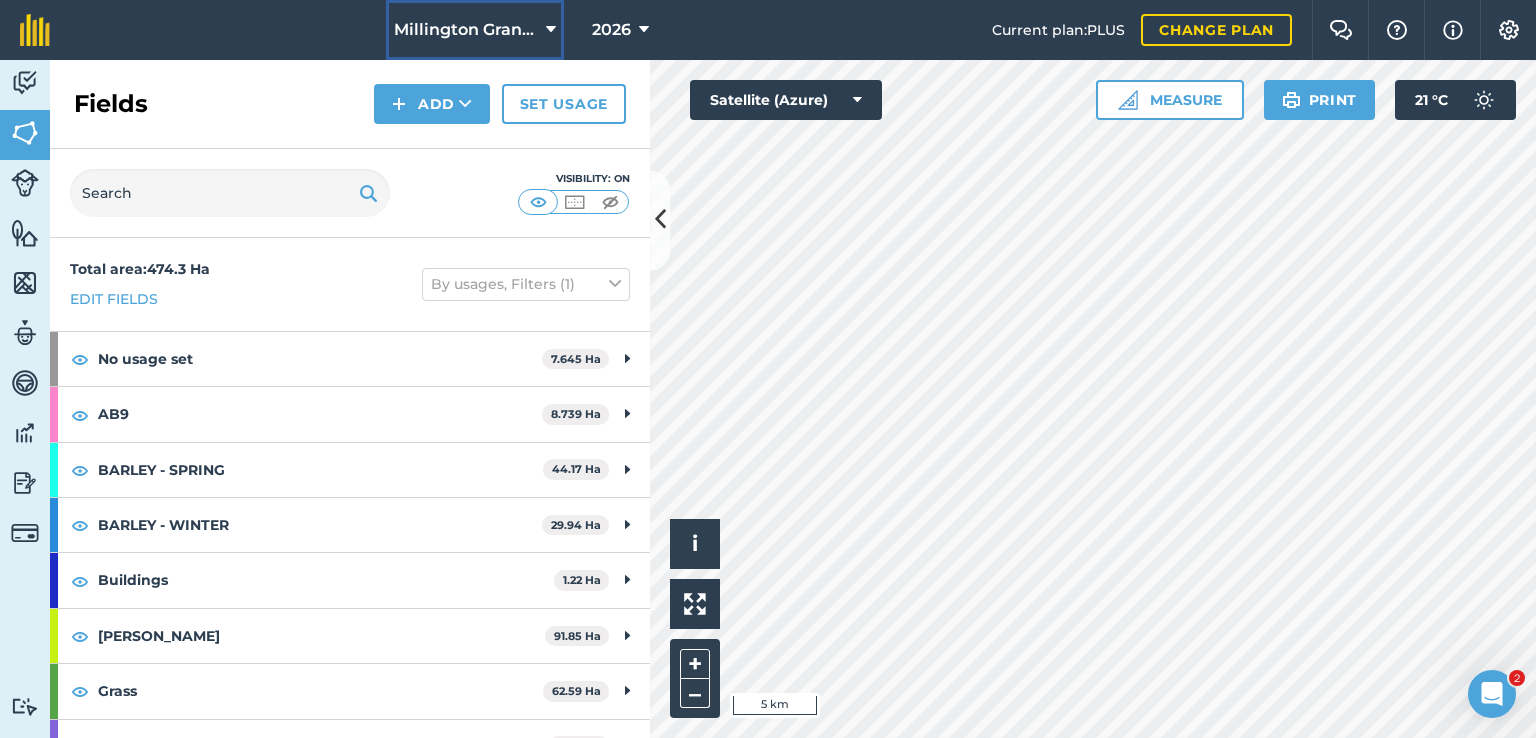 click on "Millington Grange" at bounding box center (466, 30) 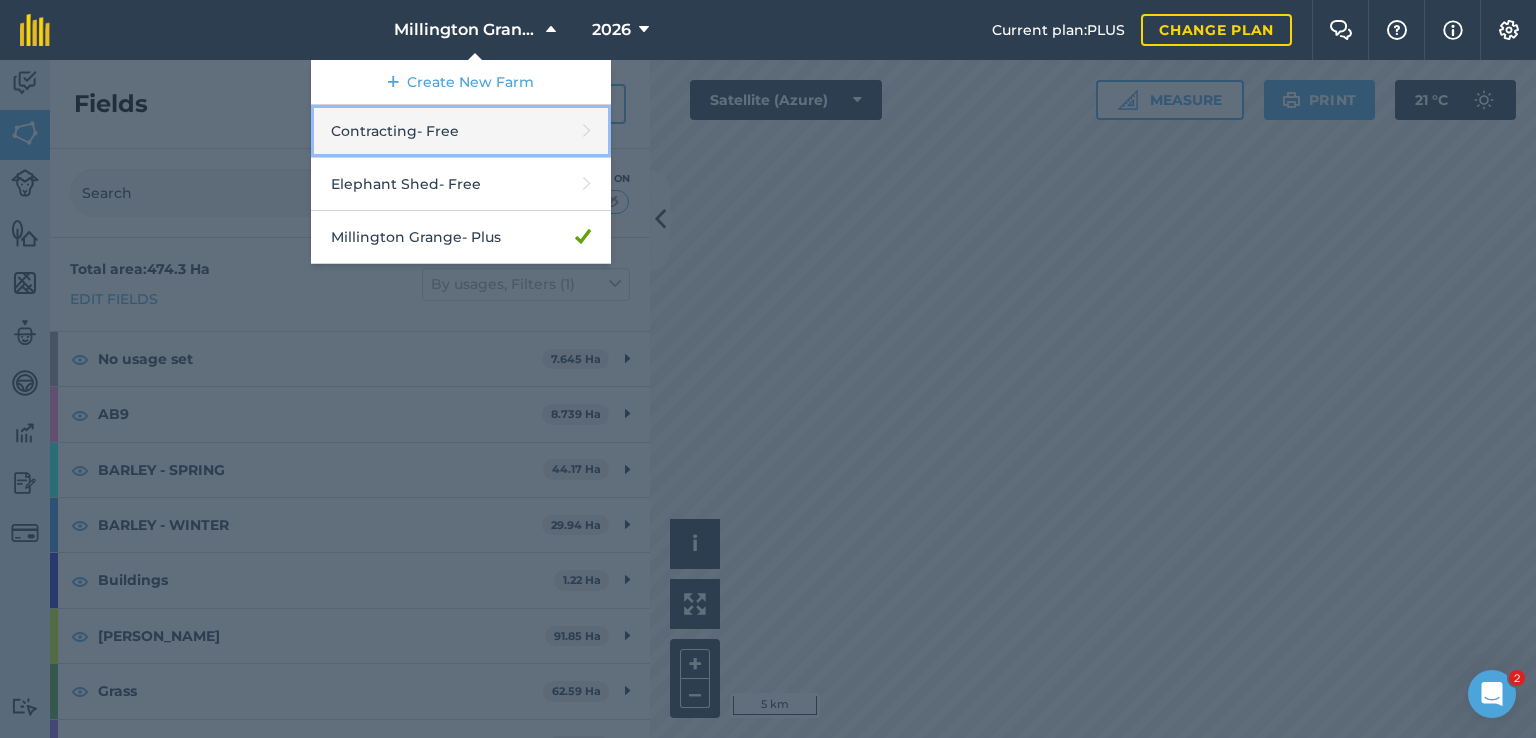 click on "Contracting  - Free" at bounding box center (461, 131) 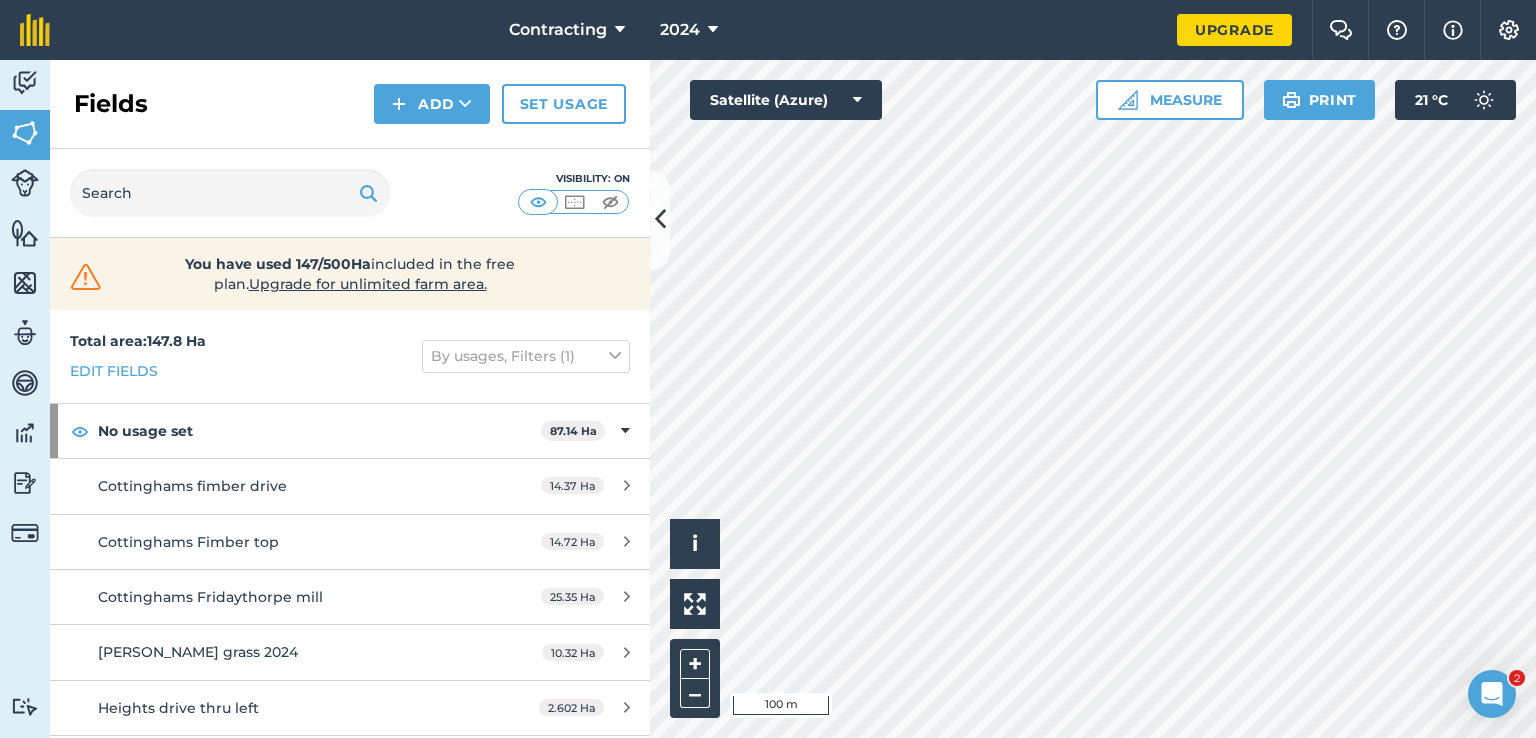 click on "Contracting 2024 Upgrade Farm Chat Help Info Settings Map printing is not available on our free plan Please upgrade to our Essentials, Plus or Pro plan to access this feature. Activity Fields Livestock Features Maps Team Vehicles Data Reporting Billing Tutorials Tutorials Fields   Add   Set usage Visibility: On You have used 147/500Ha  included in the free plan .  Upgrade for unlimited farm area. Total area :  147.8   Ha Edit fields By usages, Filters (1) No usage set 87.14   Ha Cottinghams fimber drive 14.37   Ha Cottinghams Fimber top 14.72   Ha Cottinghams Fridaythorpe mill 25.35   Ha Garside grass 2024 10.32   Ha Heights drive thru left 2.602   Ha Heights drive thru right 5.15   Ha jonny Walker 2025 1 6.094   Ha Jonny walker small 2025 2.921   Ha Millington Tait  1.591   Ha Steven First heights 4.026   Ha GRASS 18.03   Ha Hunmanby golf course 12.04   Ha Jonny Walker grass Lund  2024 5.987   Ha WHEAT 42.65   Ha Massey Bottom 19.17   Ha Massey top 23.48   Ha Hello i © 2025 TomTom, Microsoft" at bounding box center (768, 369) 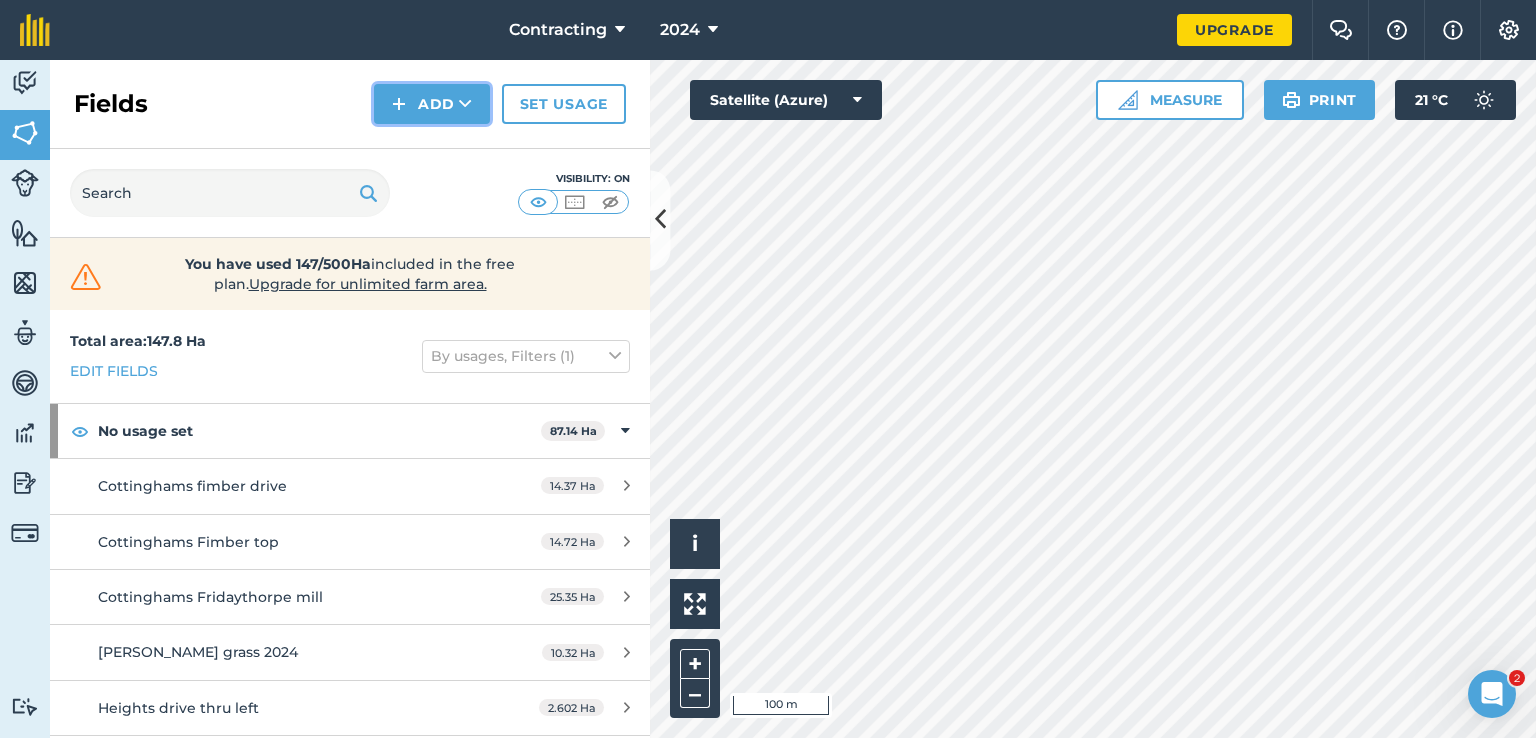 click on "Add" at bounding box center [432, 104] 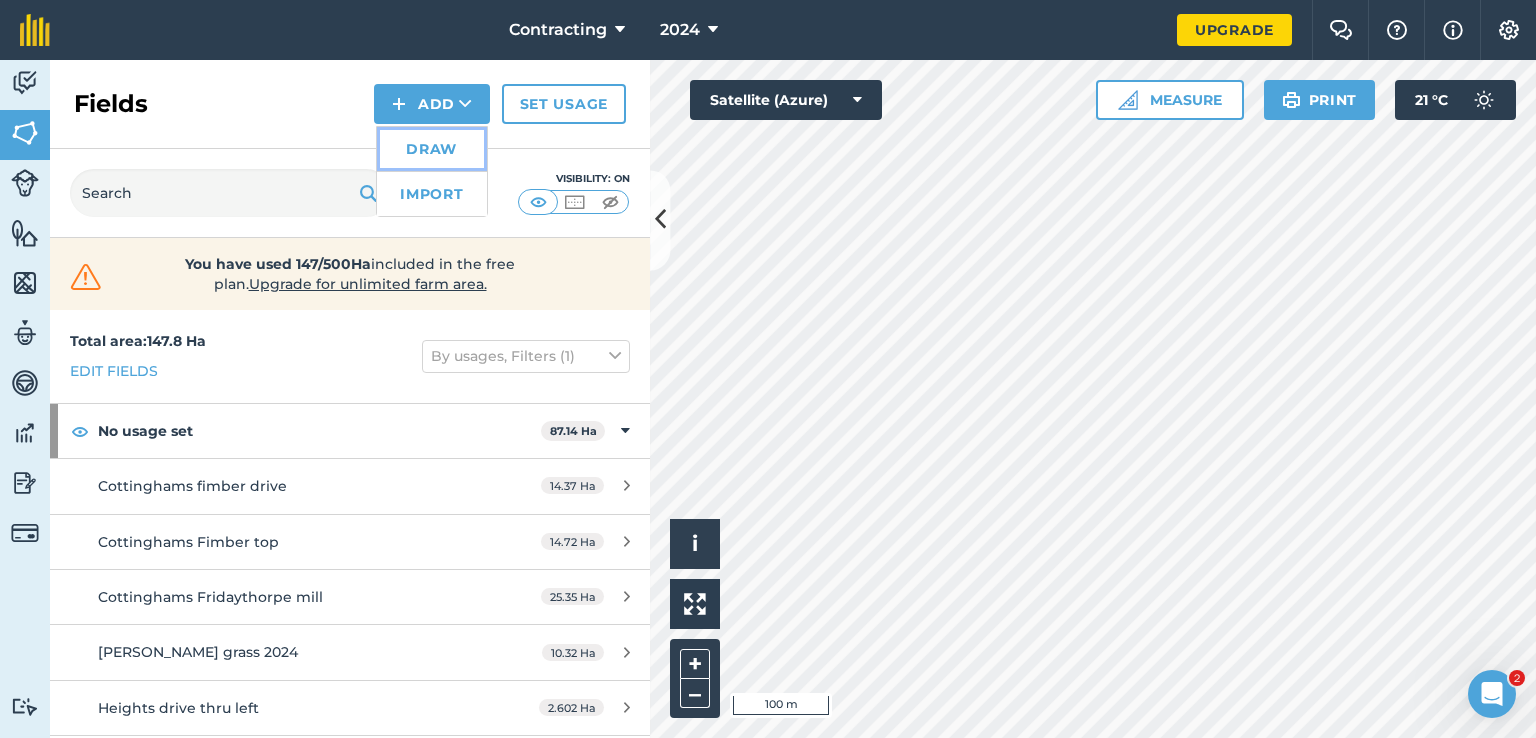 click on "Draw" at bounding box center [432, 149] 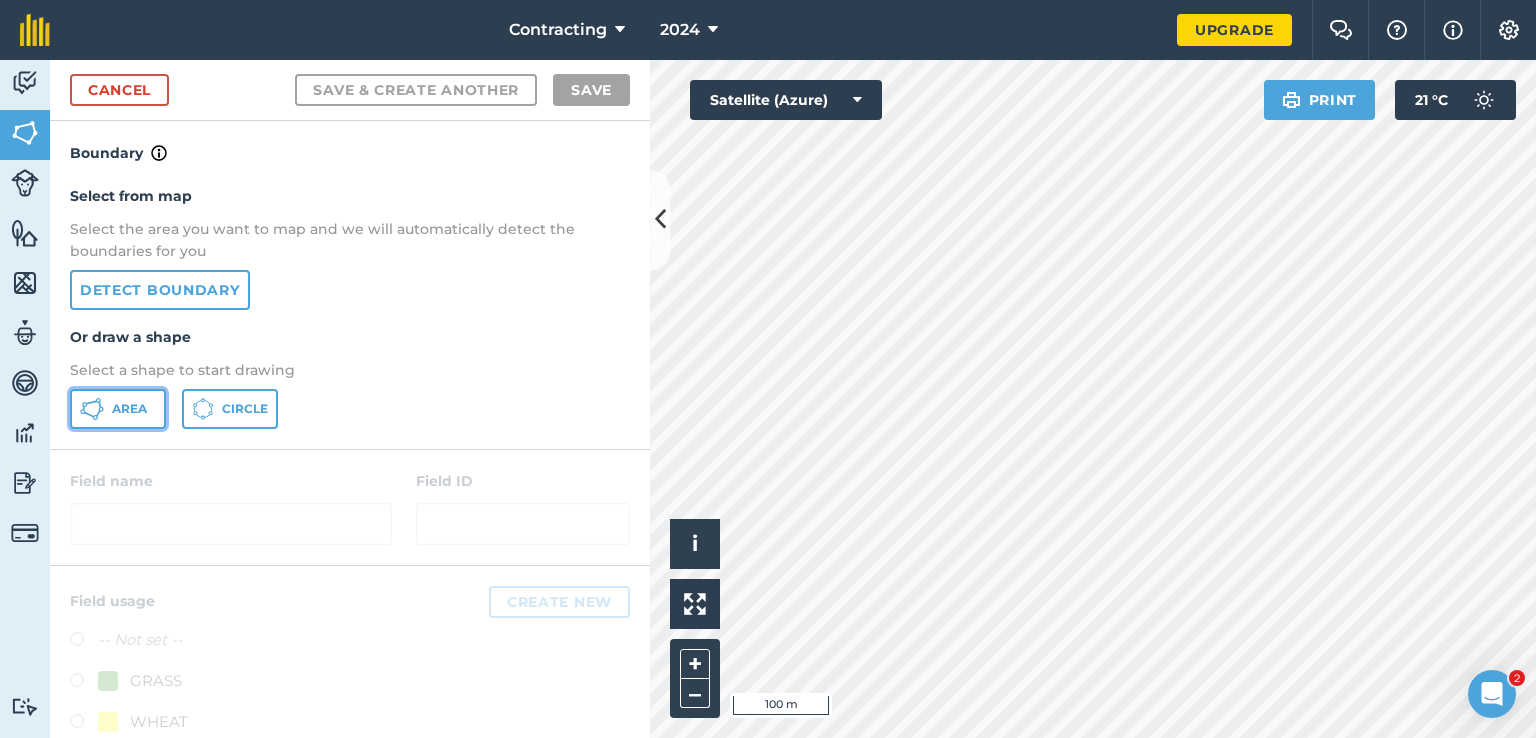 click on "Area" at bounding box center (129, 409) 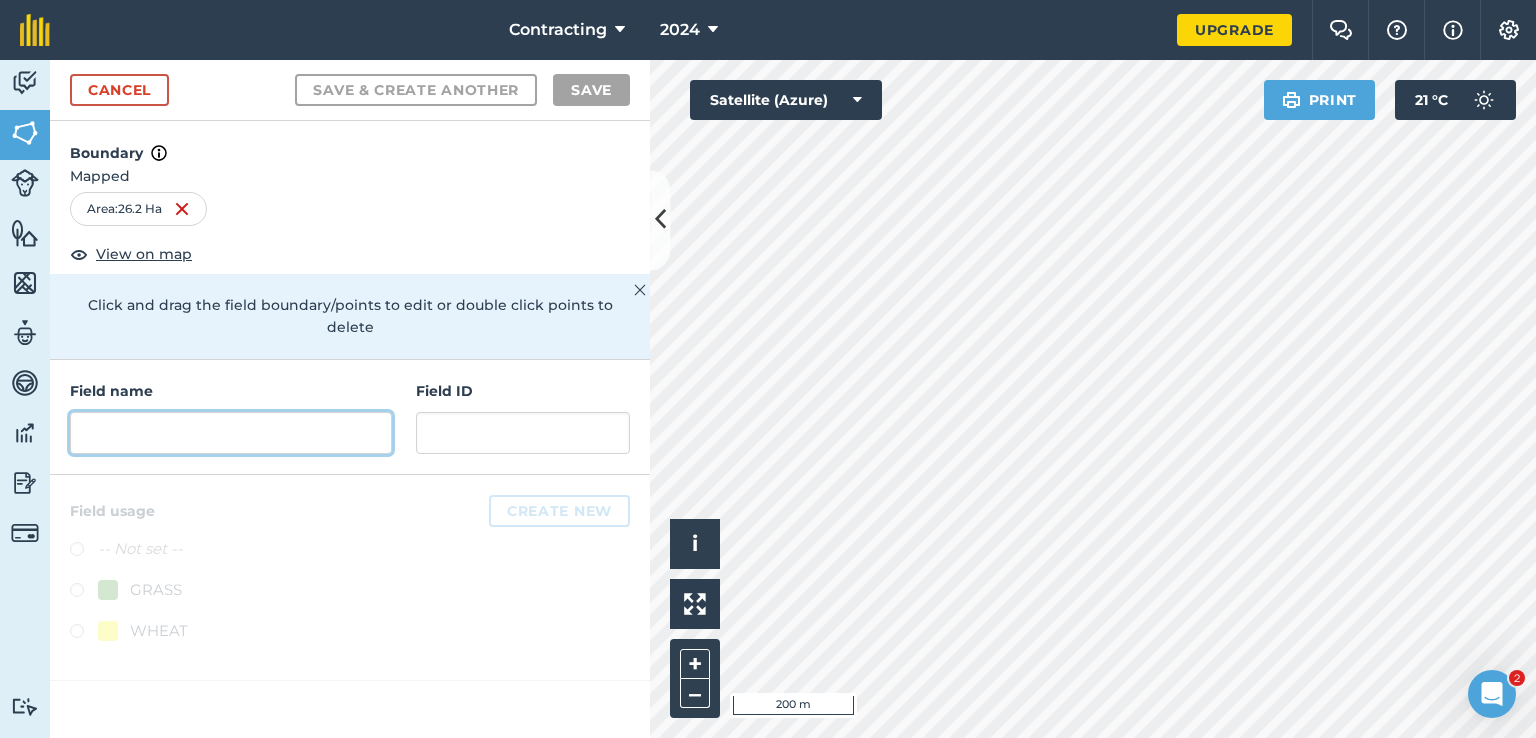 click at bounding box center [231, 433] 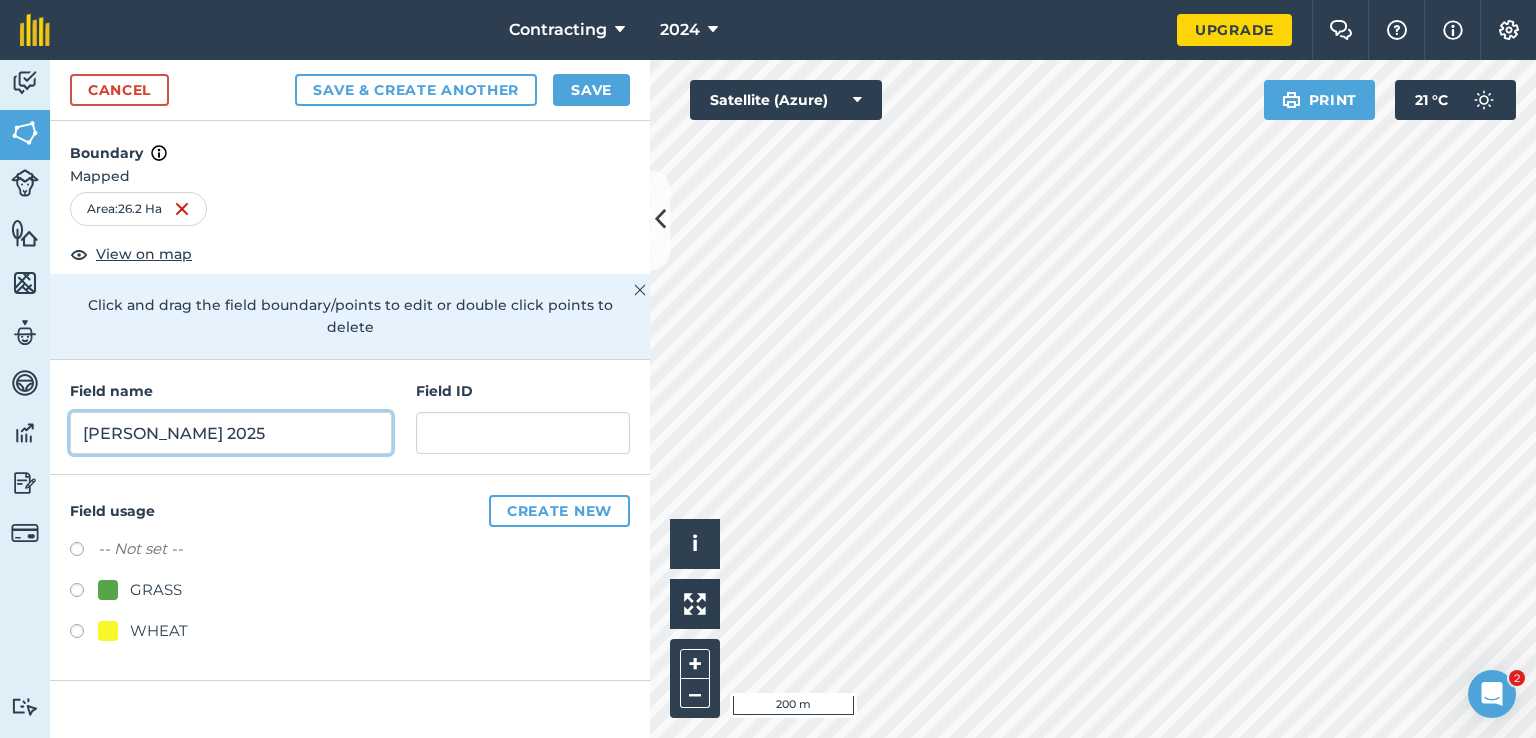 type on "Massey Barley 2025" 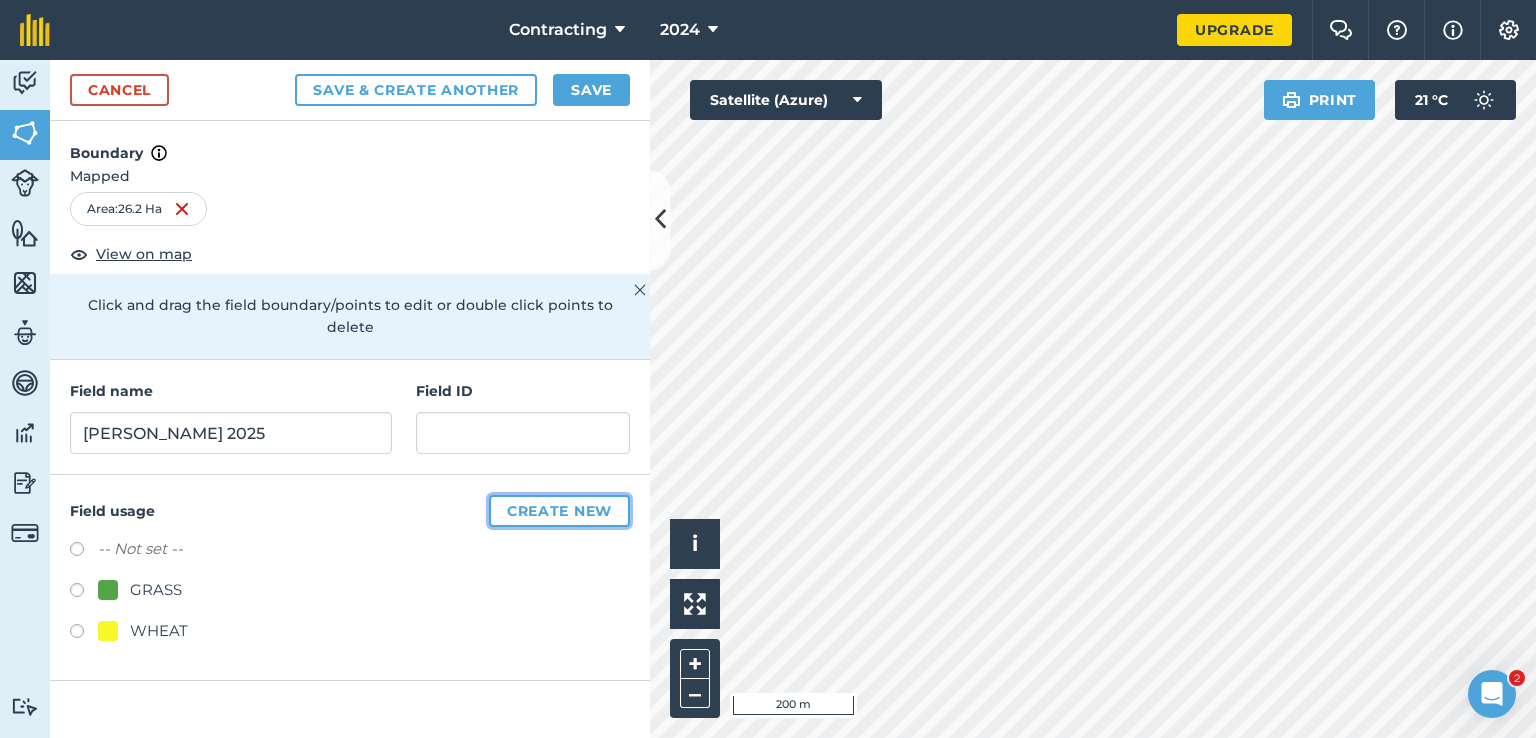 click on "Create new" at bounding box center [559, 511] 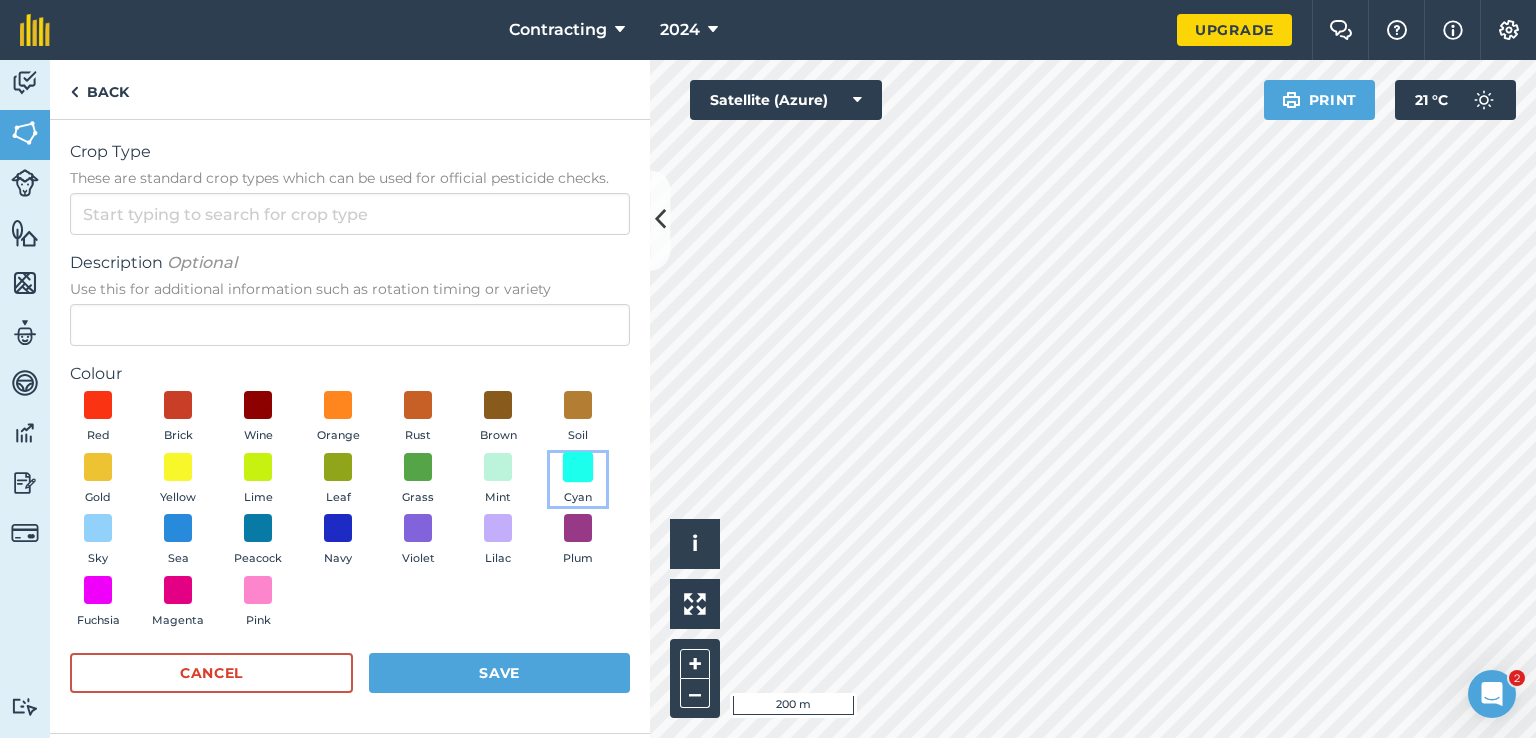 click at bounding box center [578, 466] 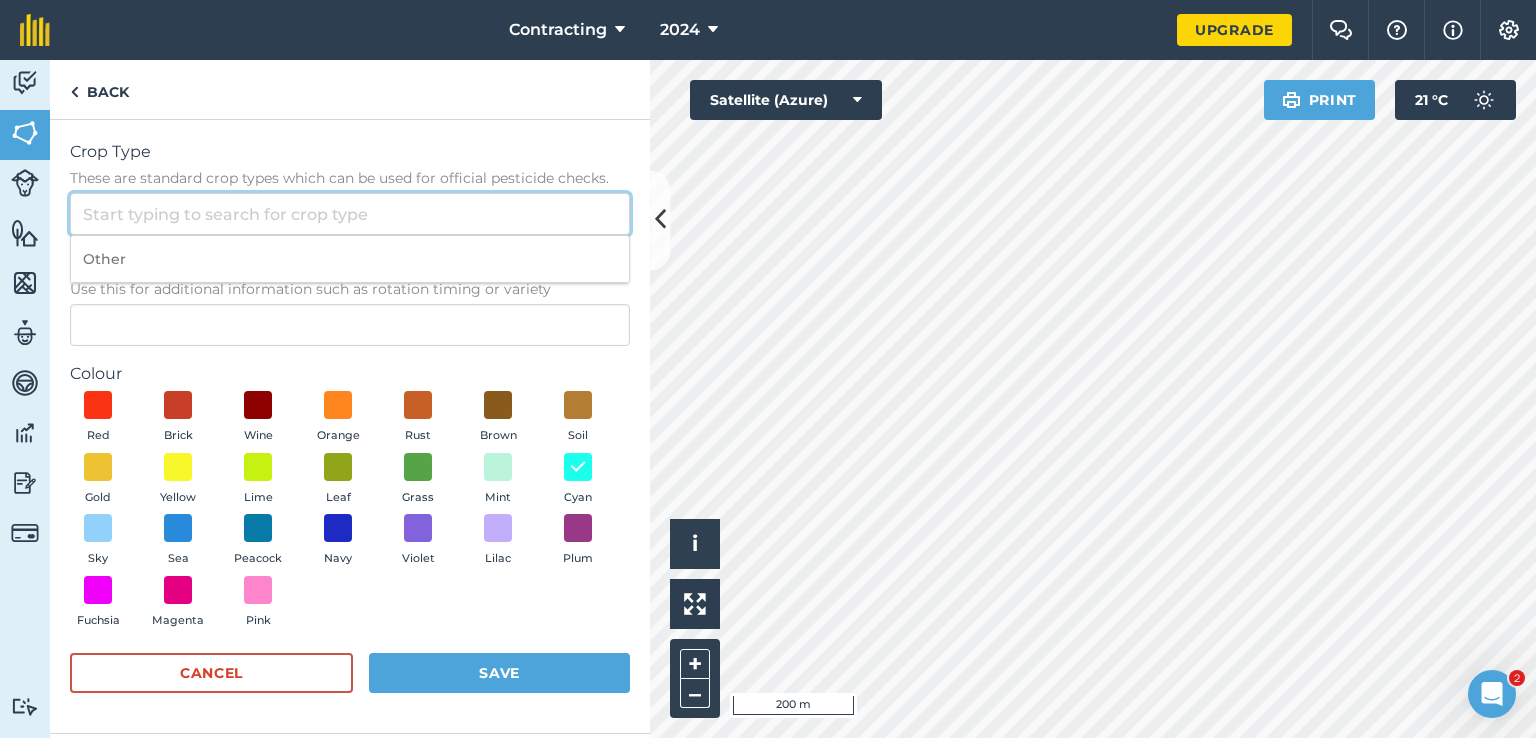 click on "Crop Type These are standard crop types which can be used for official pesticide checks." at bounding box center (350, 214) 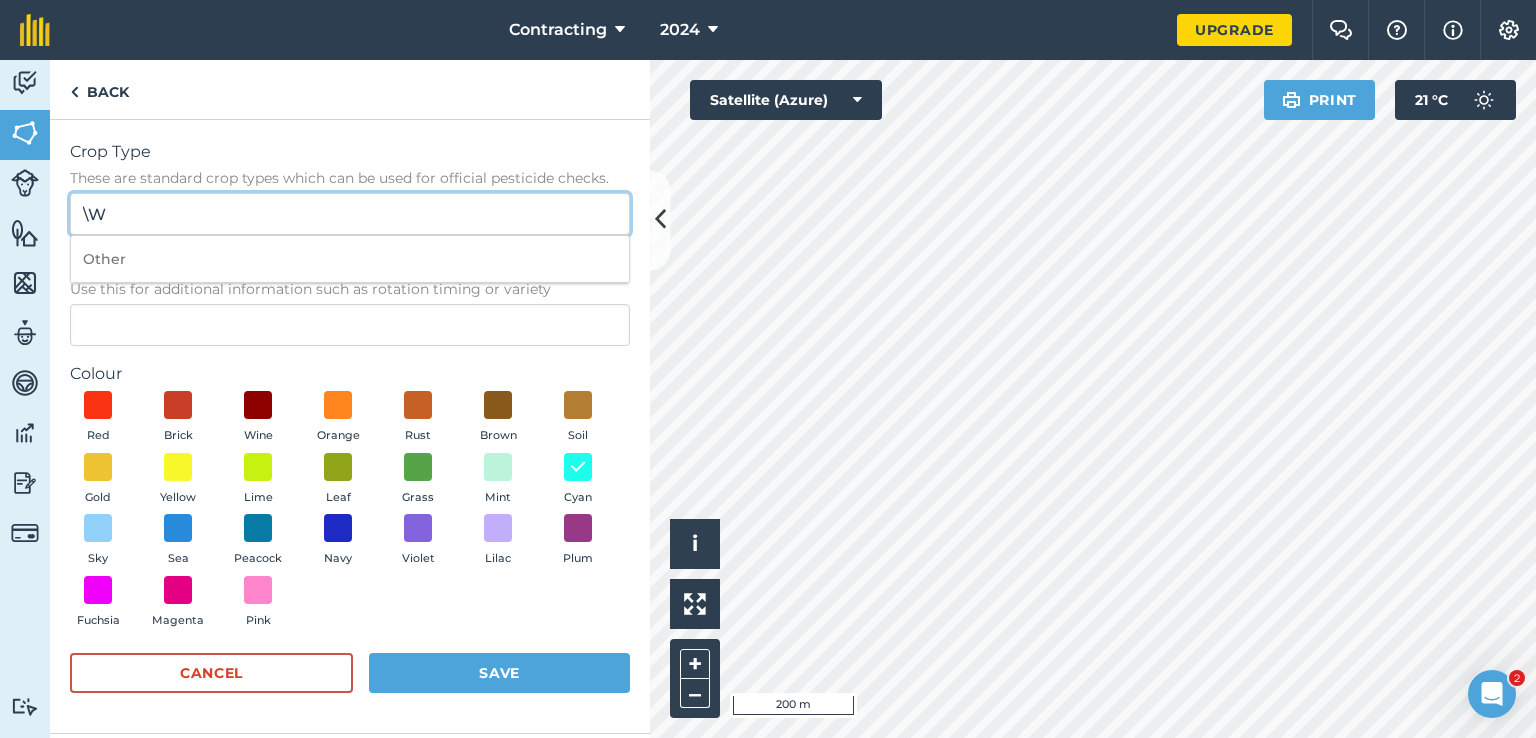 type on "\" 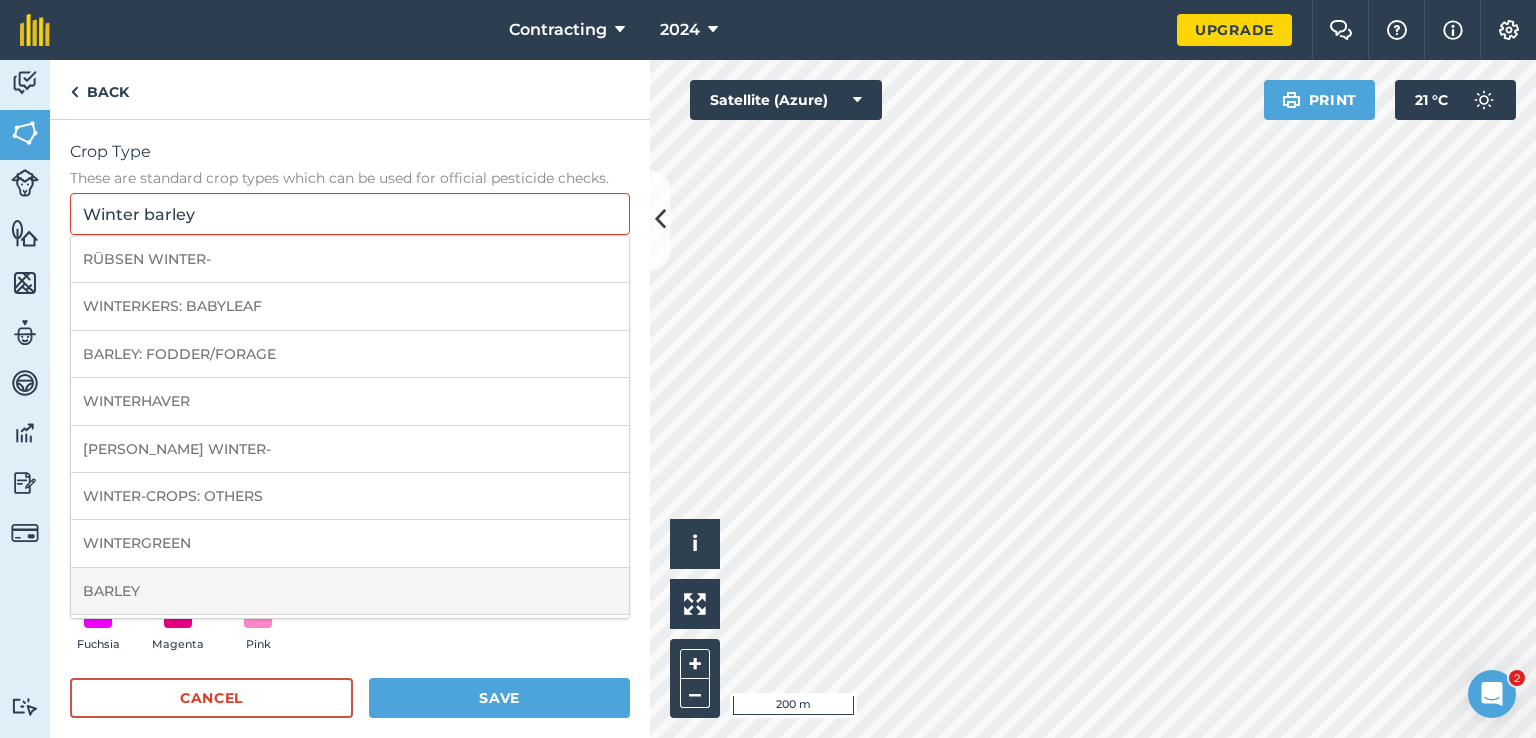 click on "BARLEY" at bounding box center [350, 591] 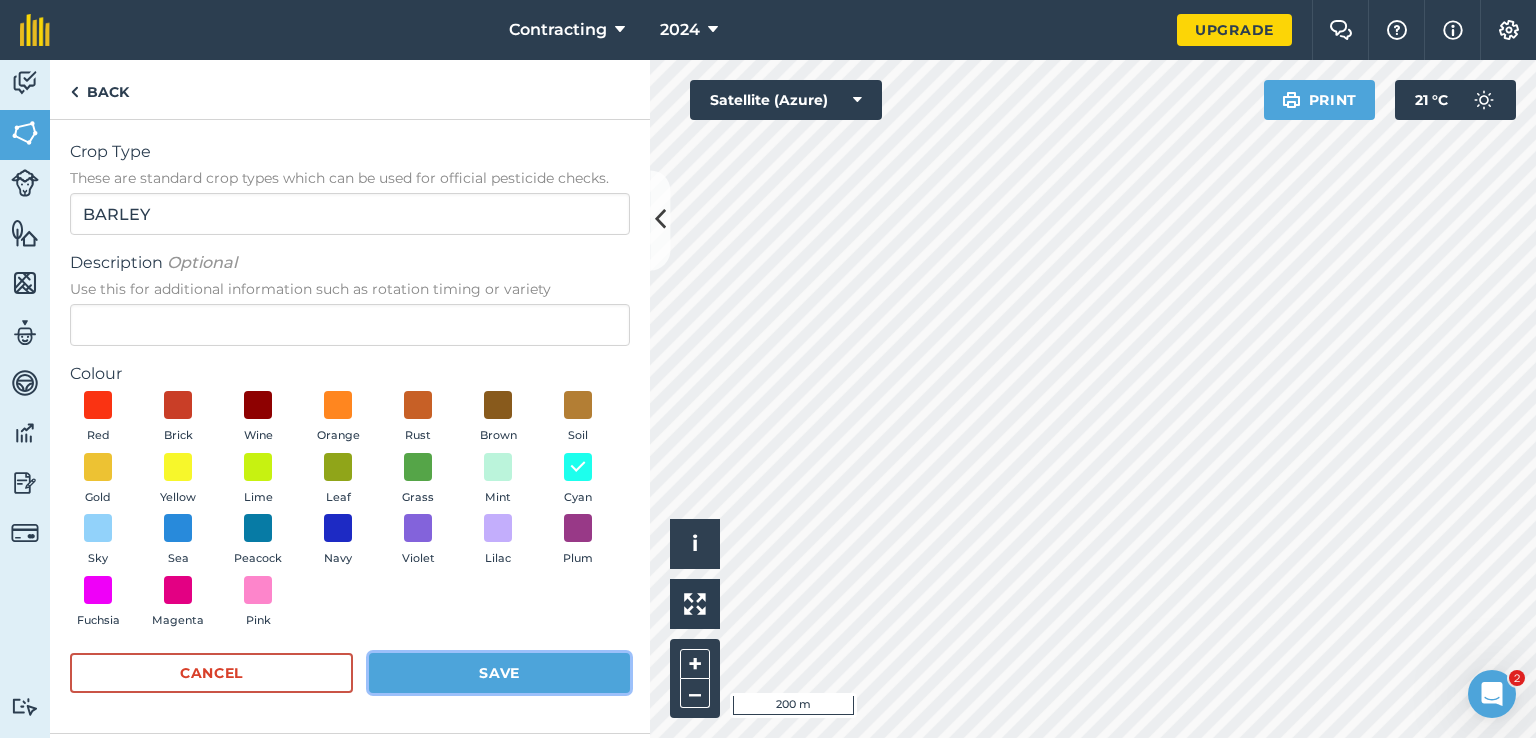 click on "Save" at bounding box center (499, 673) 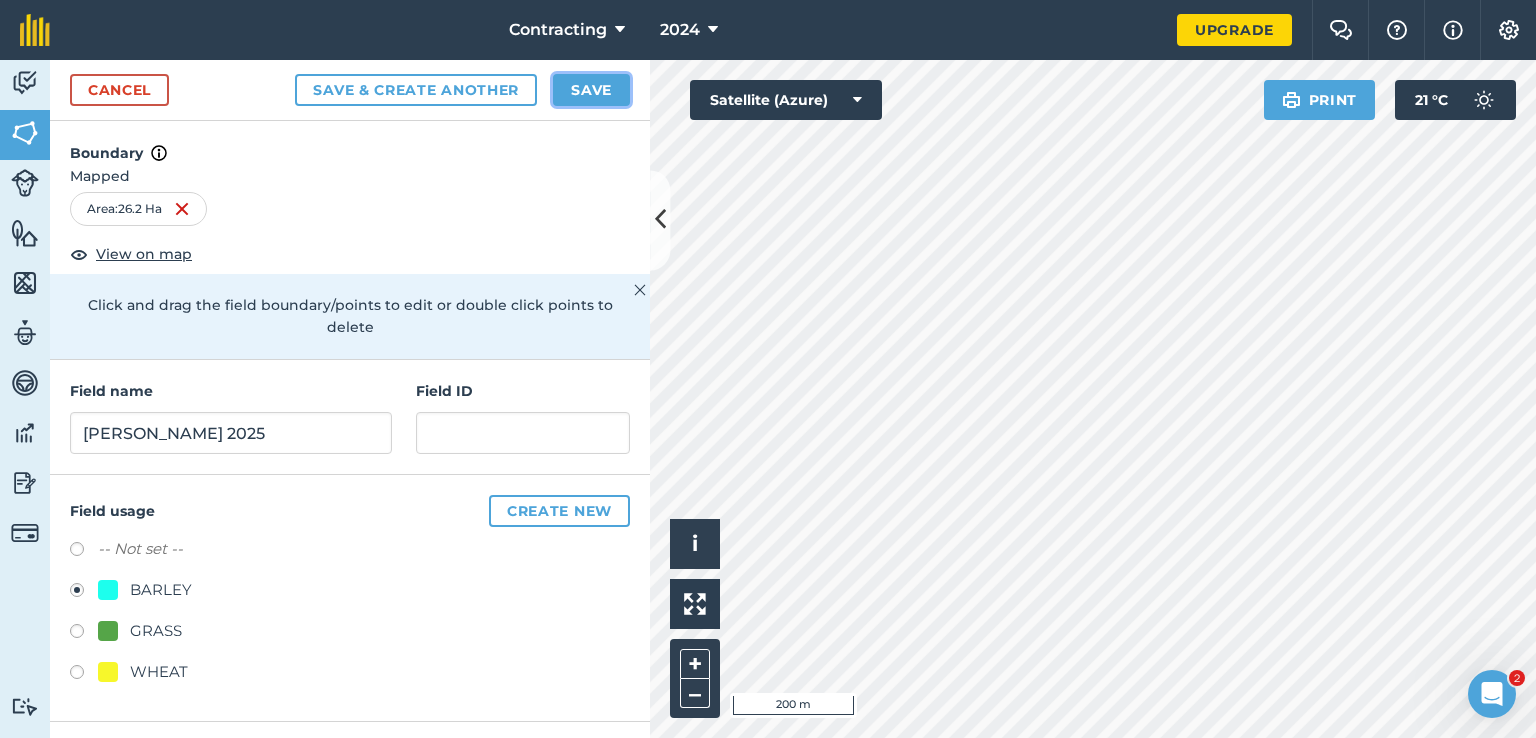 click on "Save" at bounding box center (591, 90) 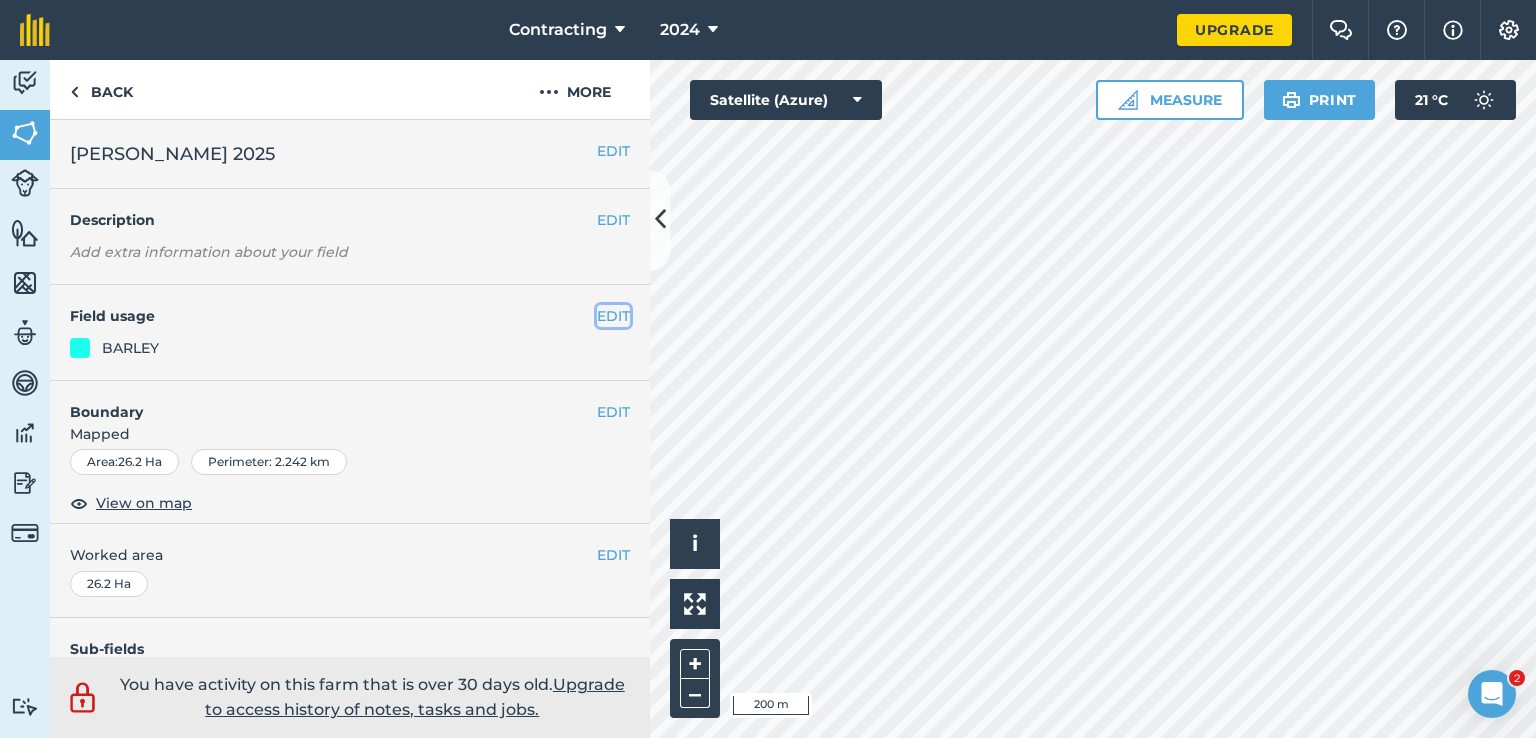 click on "EDIT" at bounding box center (613, 316) 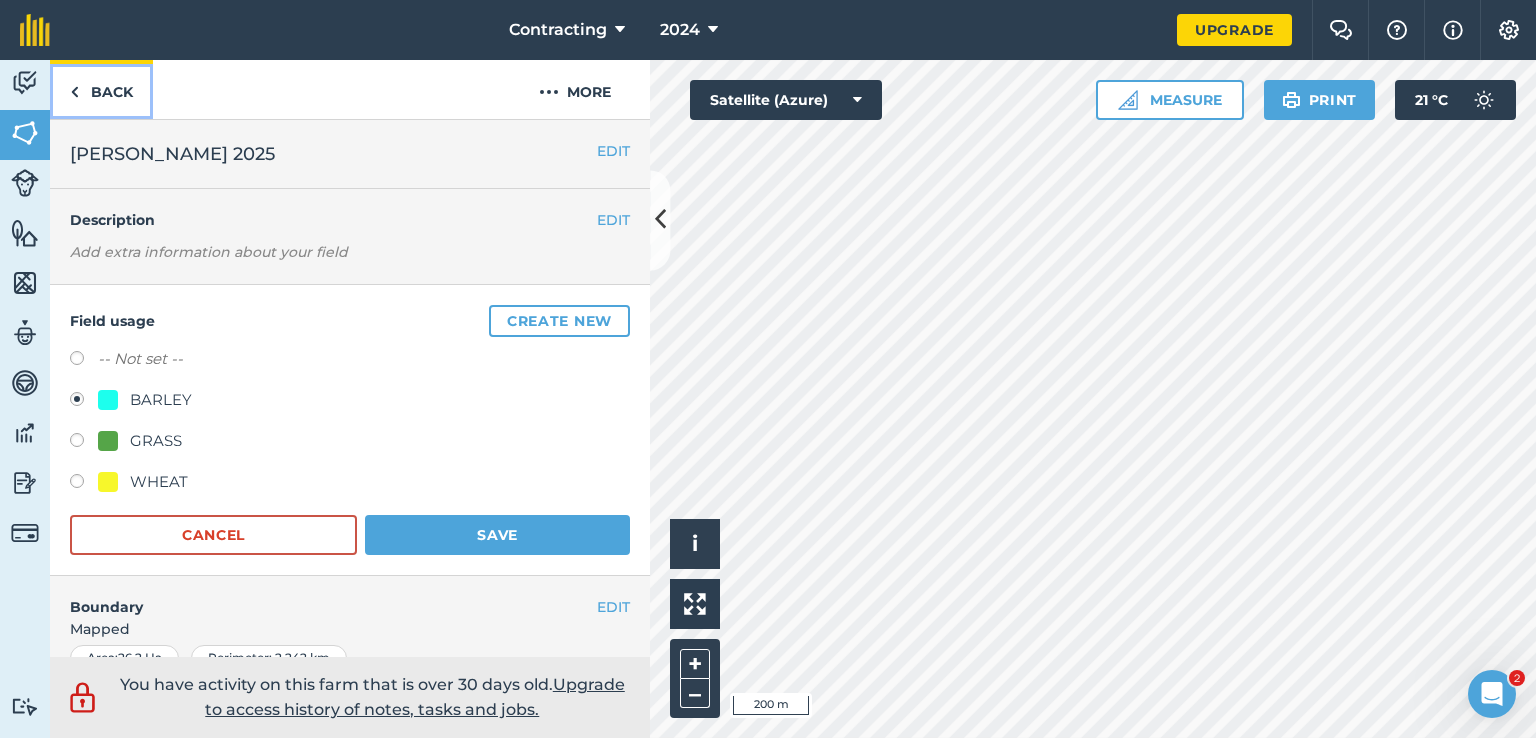 click on "Back" at bounding box center (101, 89) 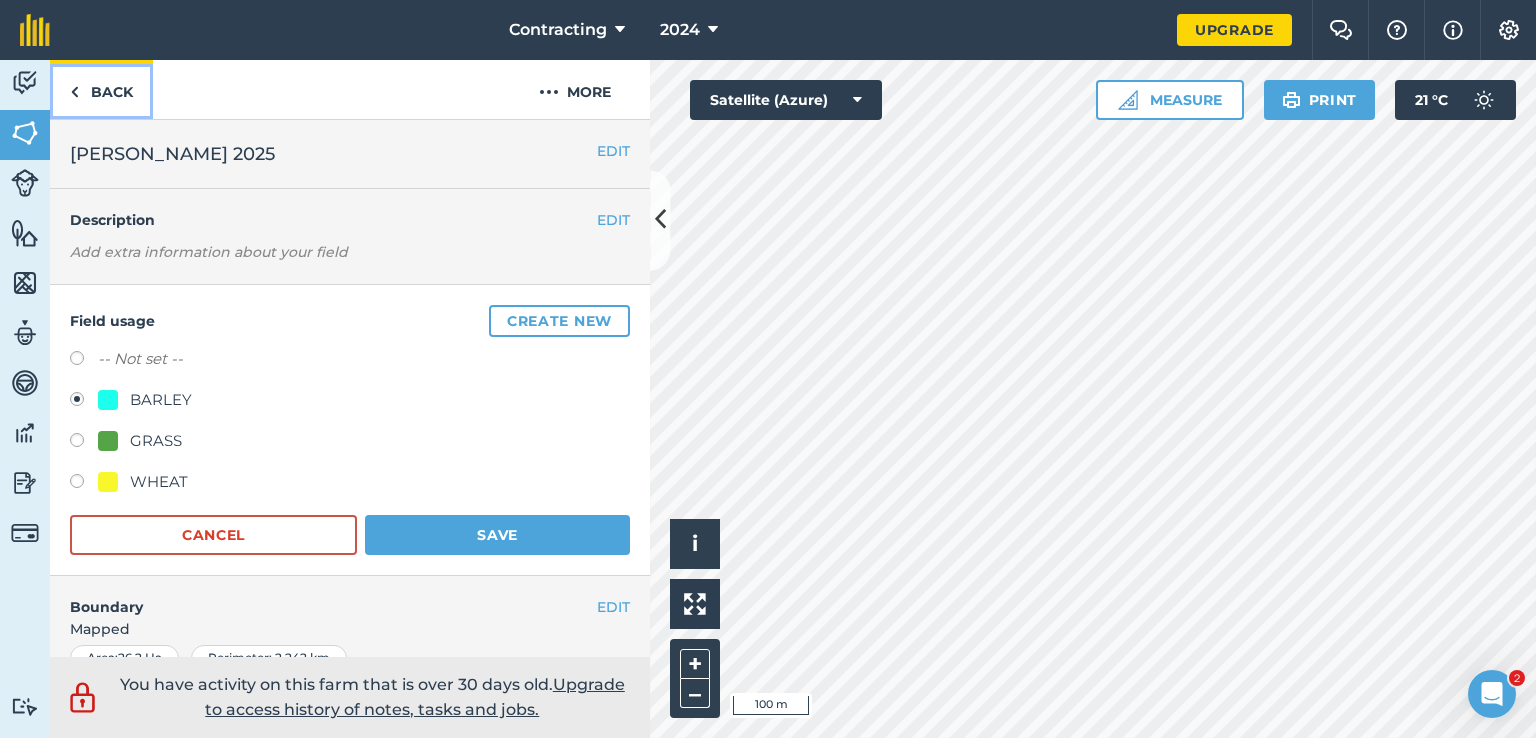 click on "Back" at bounding box center (101, 89) 